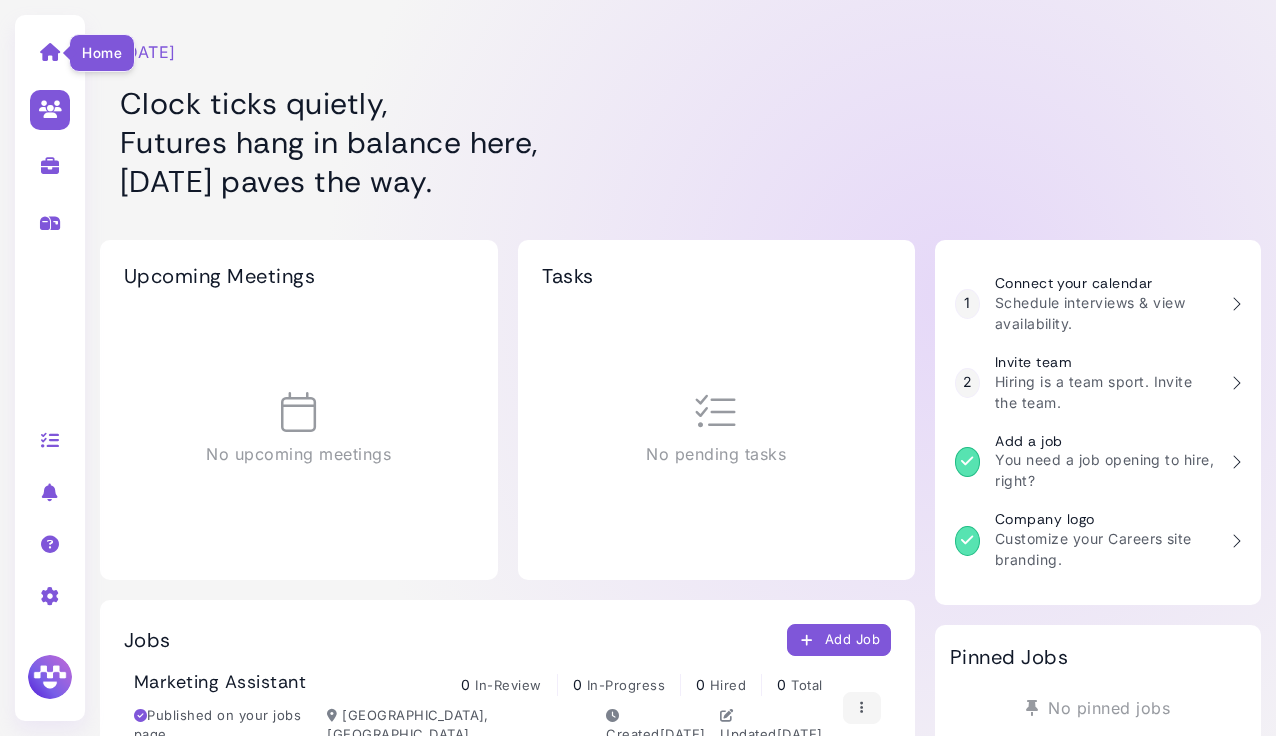 scroll, scrollTop: 0, scrollLeft: 0, axis: both 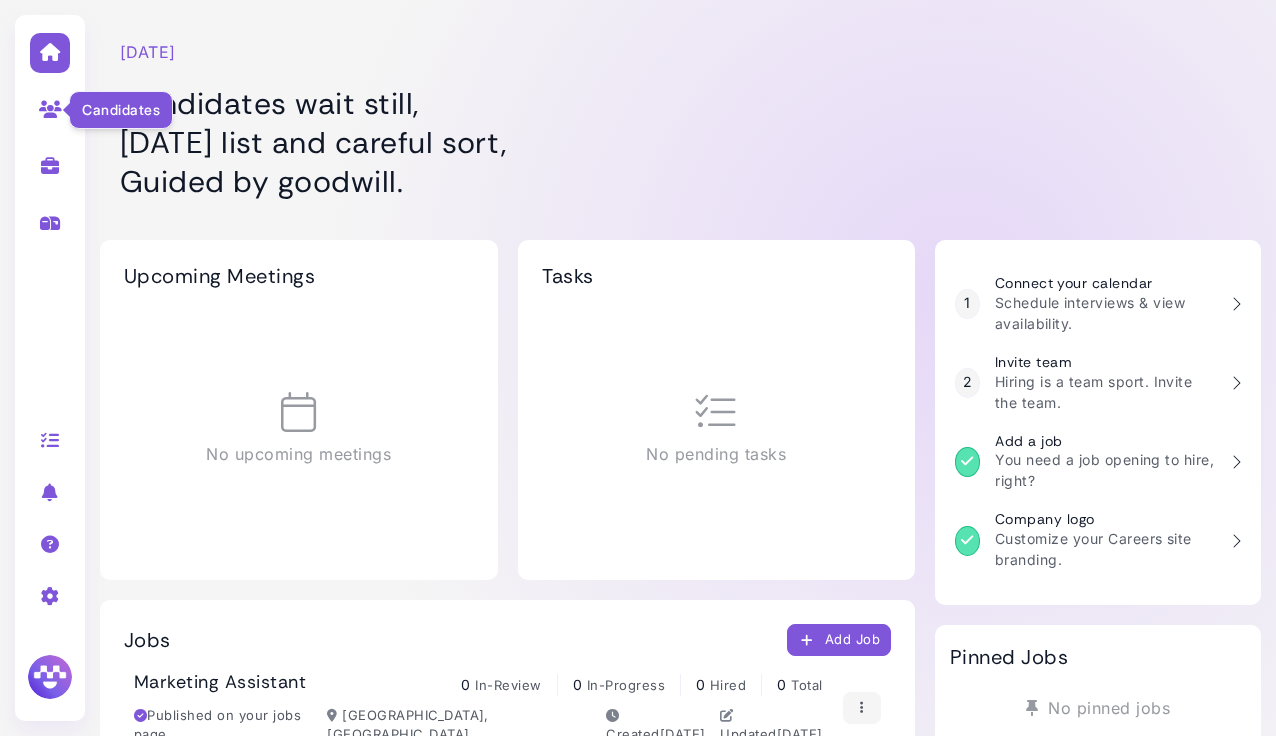 click at bounding box center (50, 109) 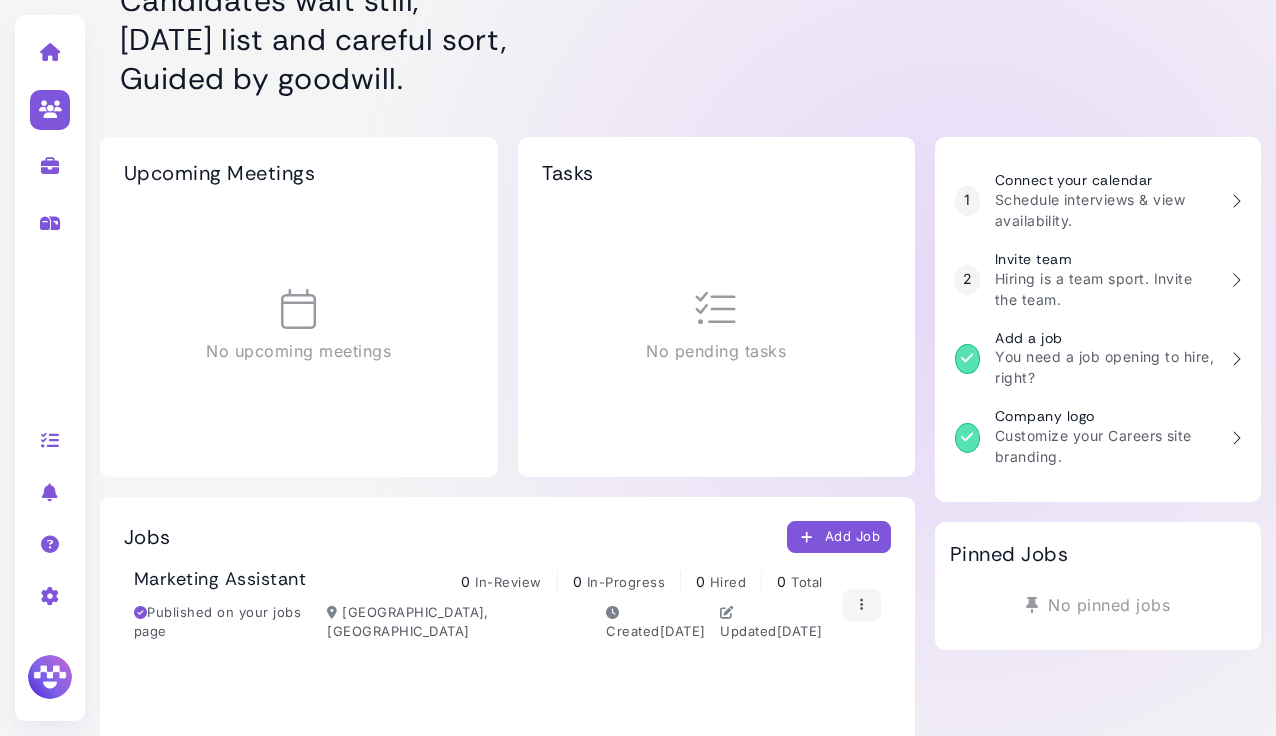 scroll, scrollTop: 170, scrollLeft: 0, axis: vertical 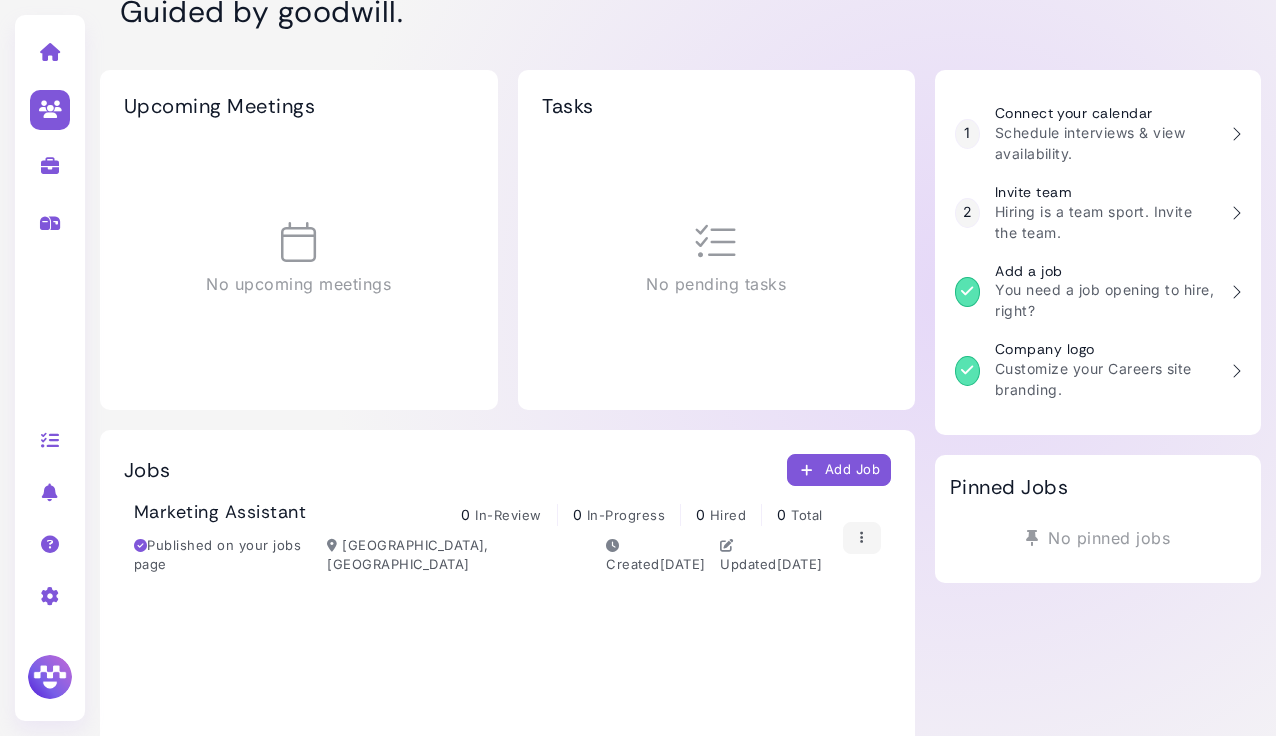 select on "**********" 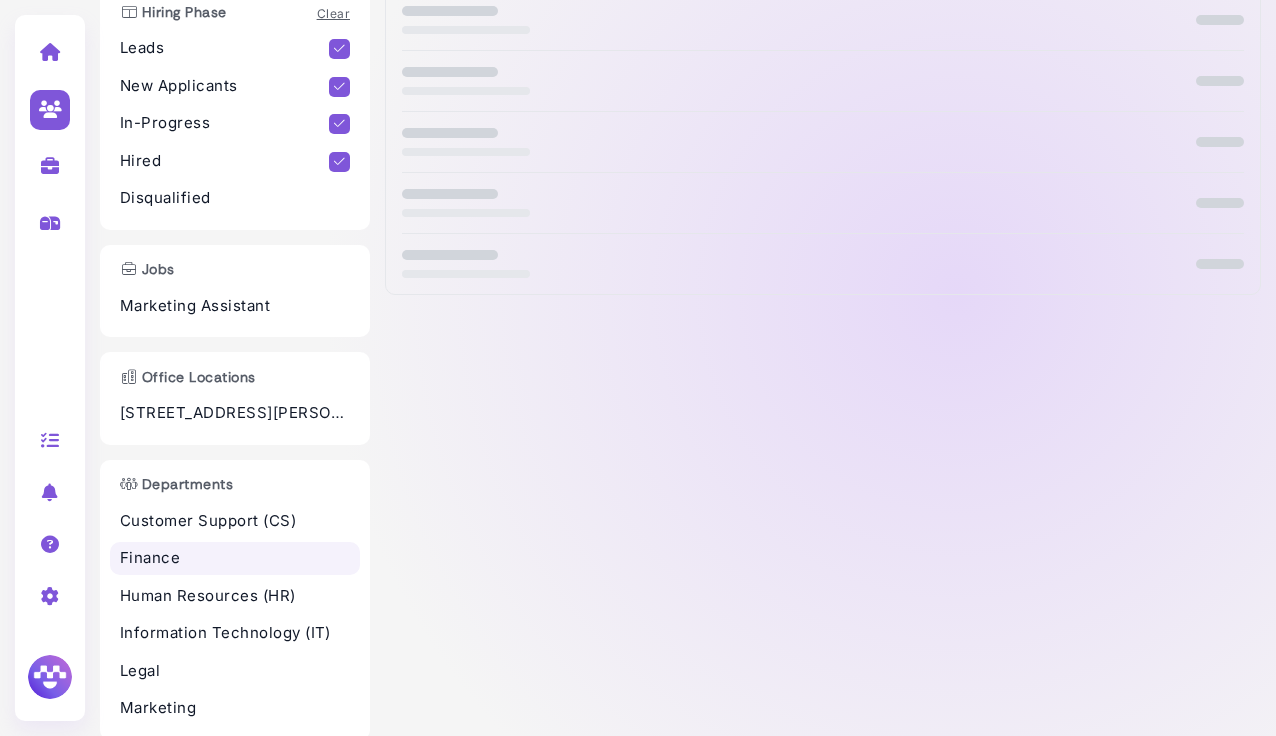 click on "Finance" at bounding box center (235, 558) 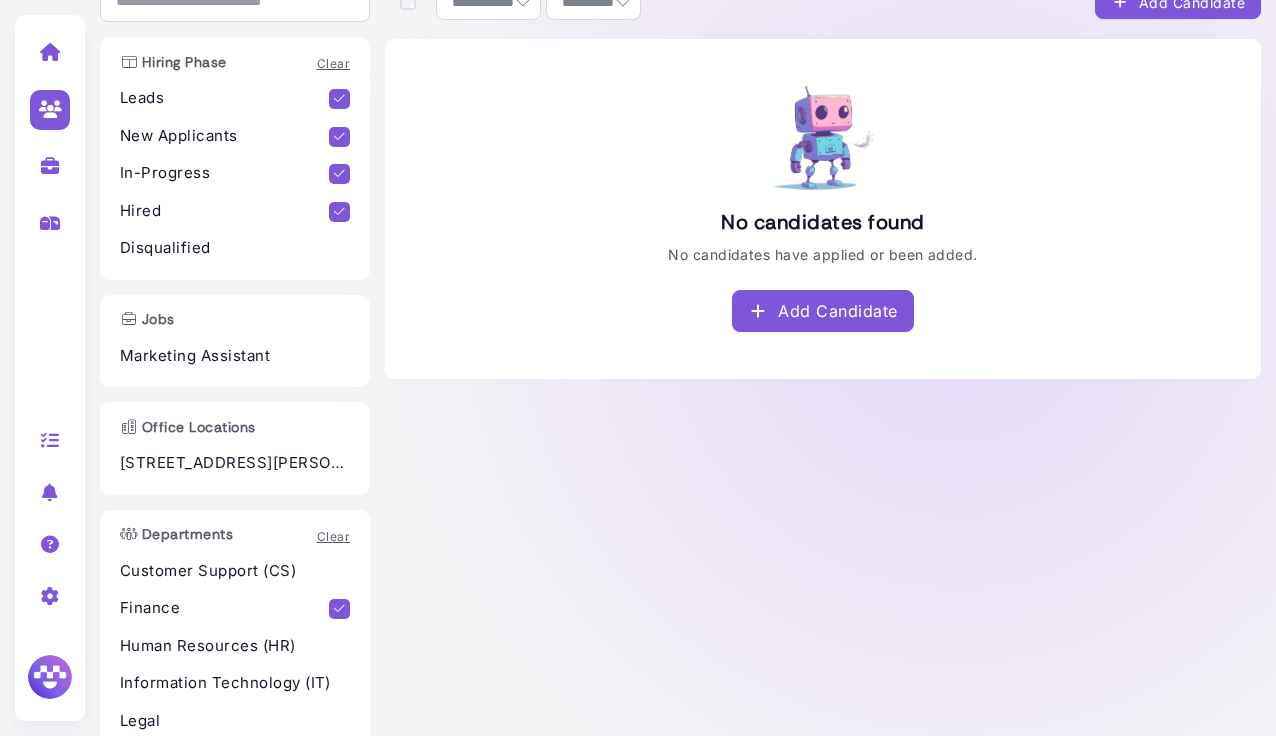 scroll, scrollTop: 0, scrollLeft: 0, axis: both 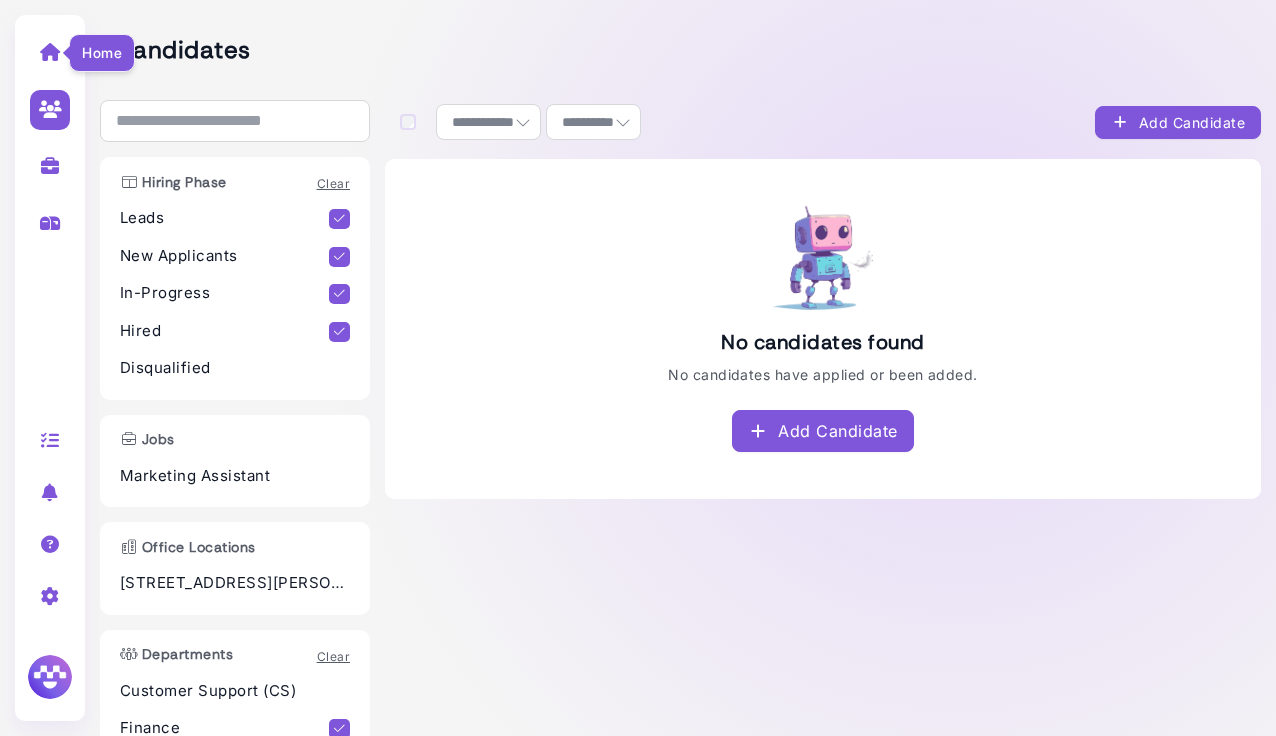 click at bounding box center (50, 52) 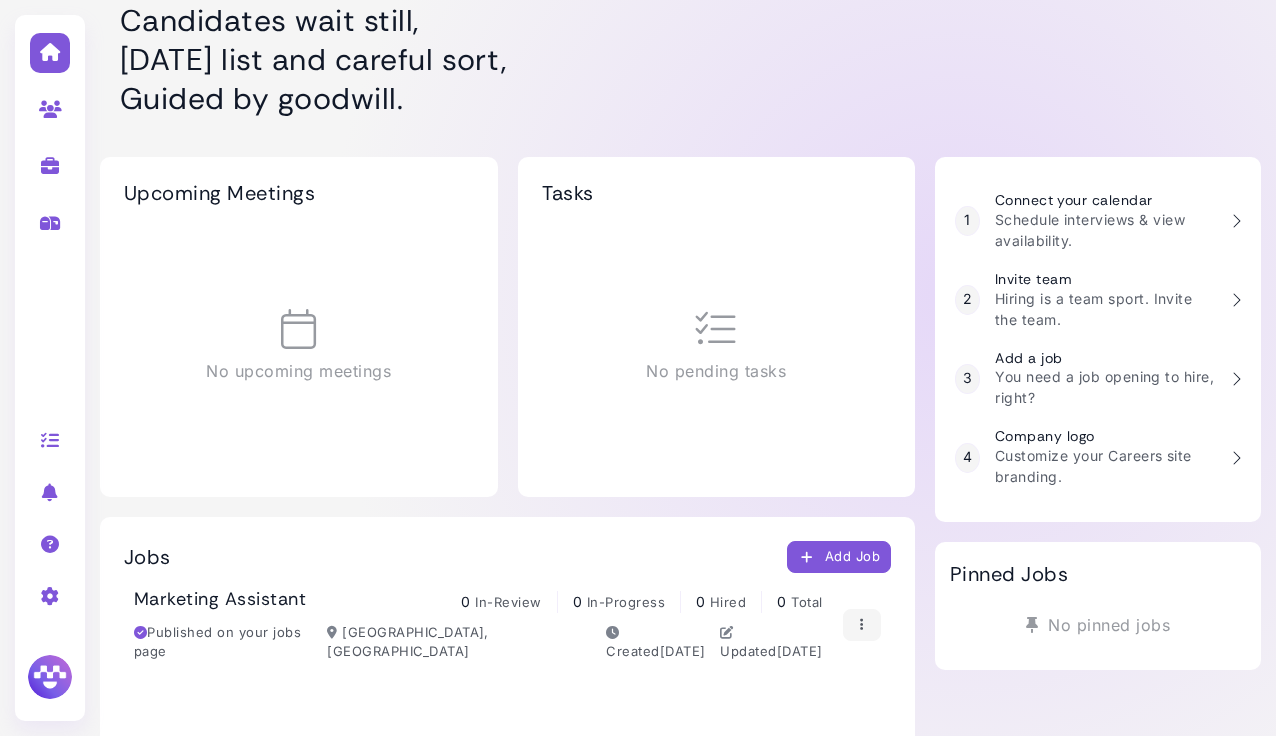 scroll, scrollTop: 87, scrollLeft: 0, axis: vertical 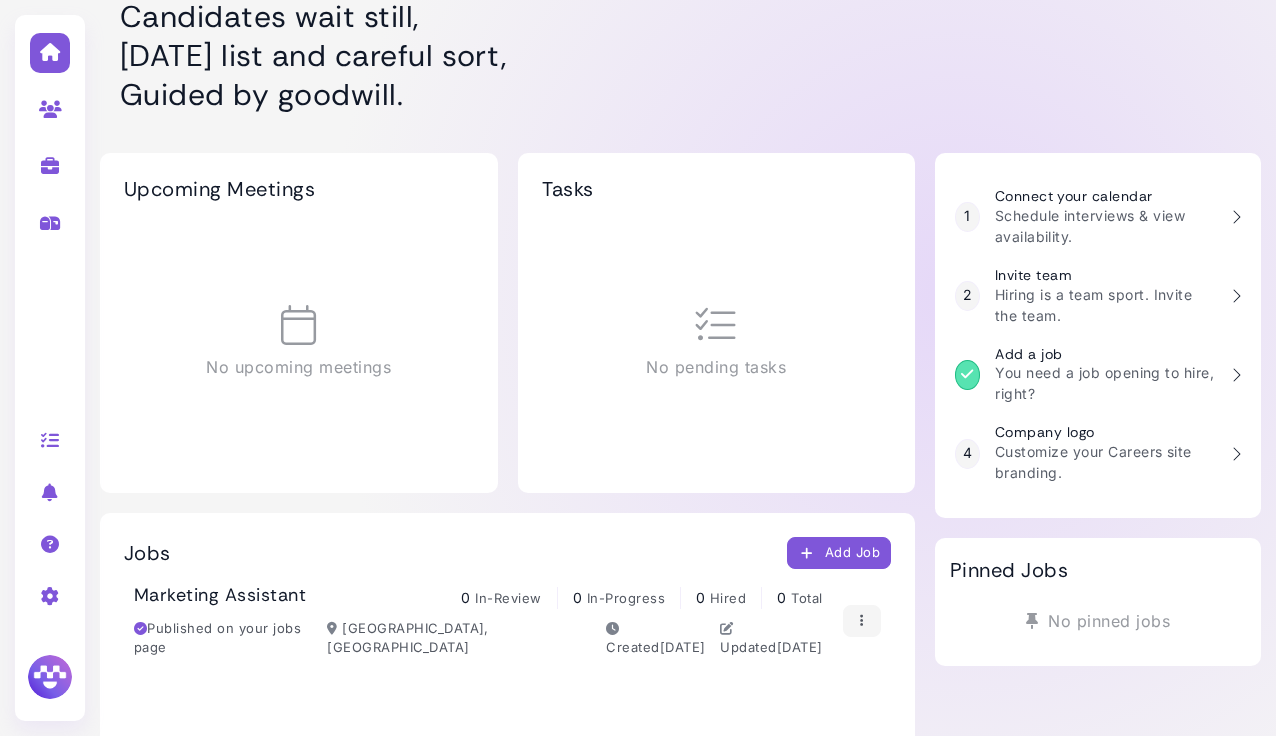 click on "Marketing Assistant" at bounding box center [220, 596] 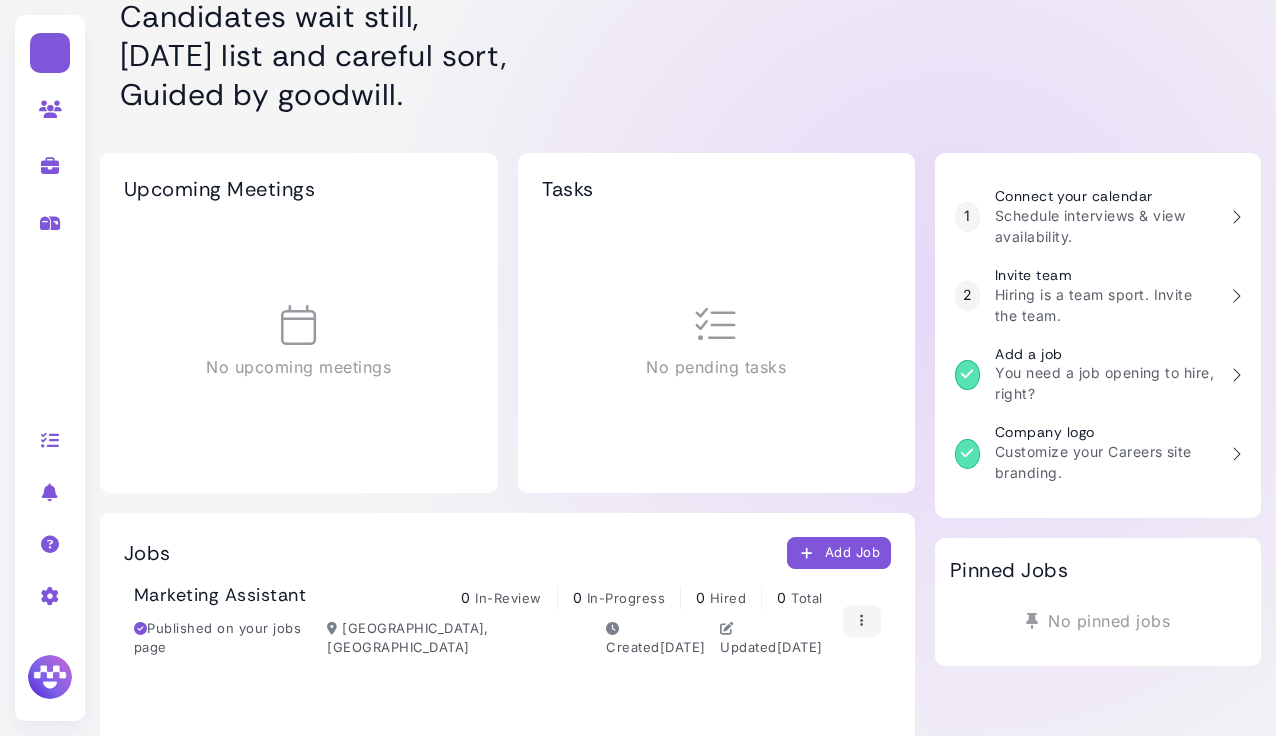 click on "[GEOGRAPHIC_DATA], [GEOGRAPHIC_DATA]" 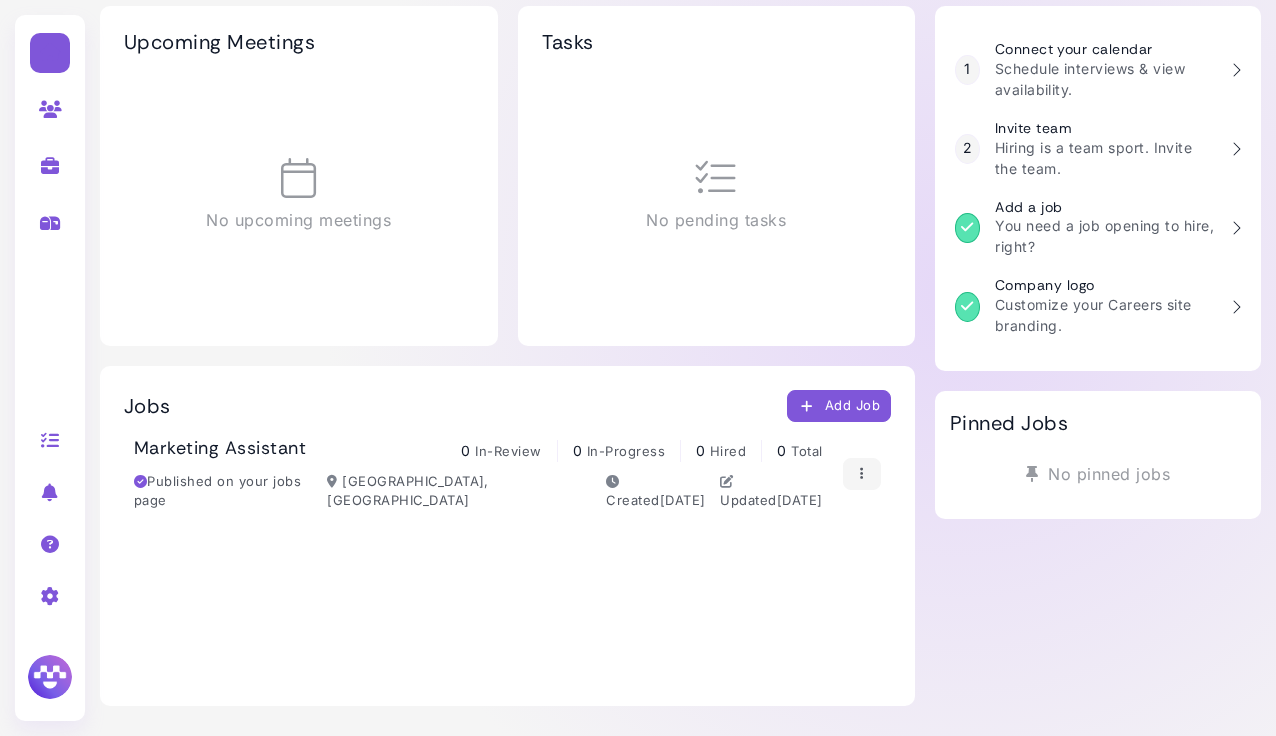 select on "**********" 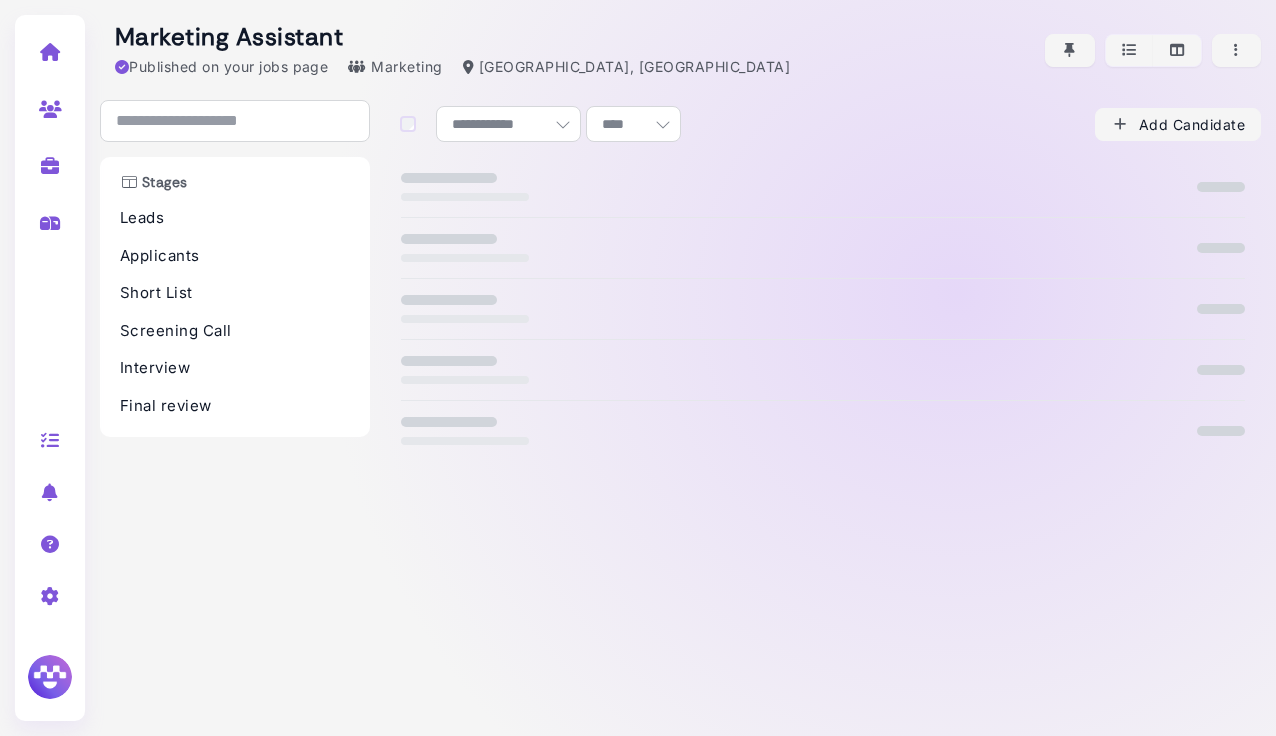 scroll, scrollTop: 0, scrollLeft: 0, axis: both 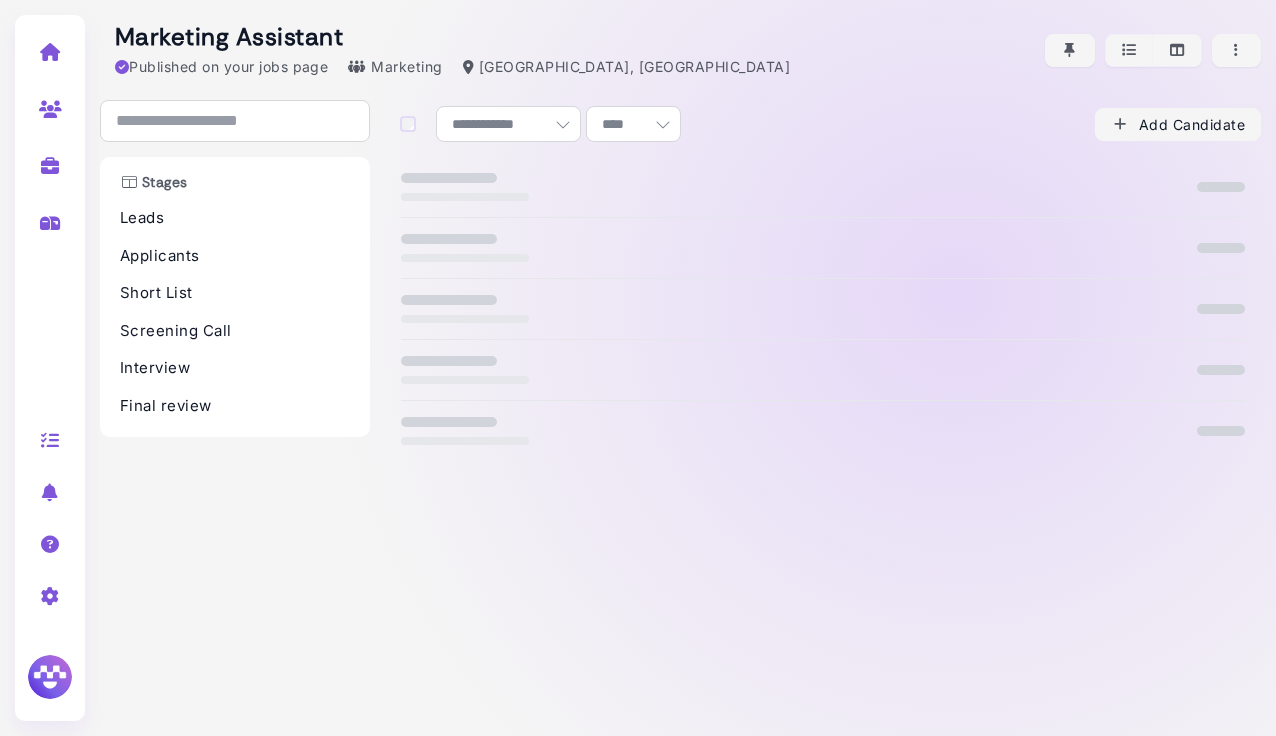 select on "**" 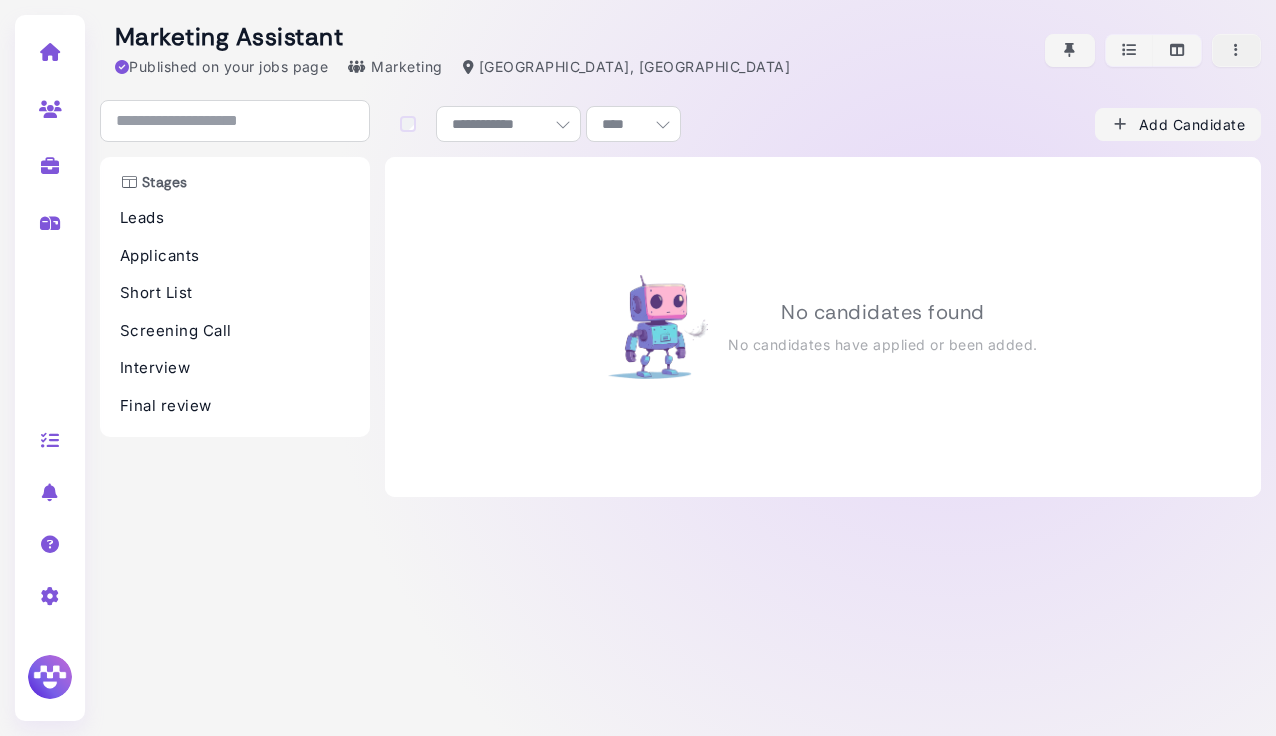 click at bounding box center [1237, 50] 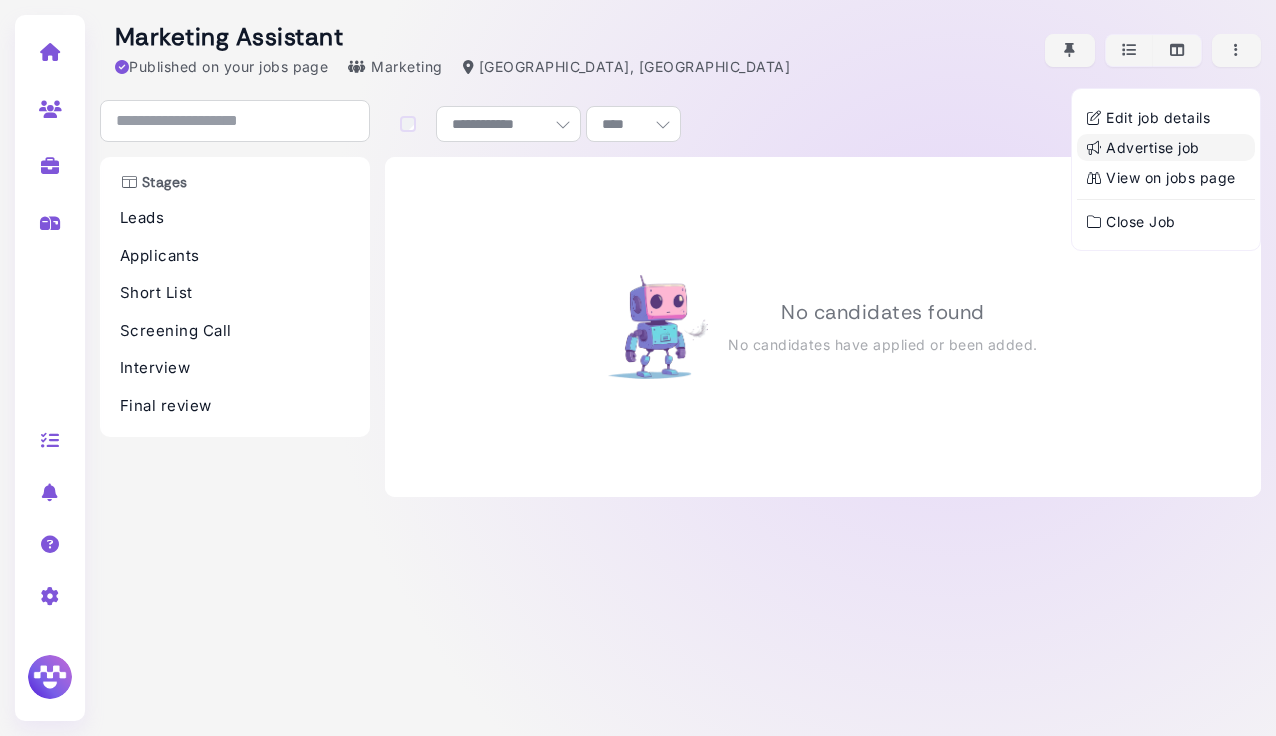 click on "Advertise job" at bounding box center (1166, 147) 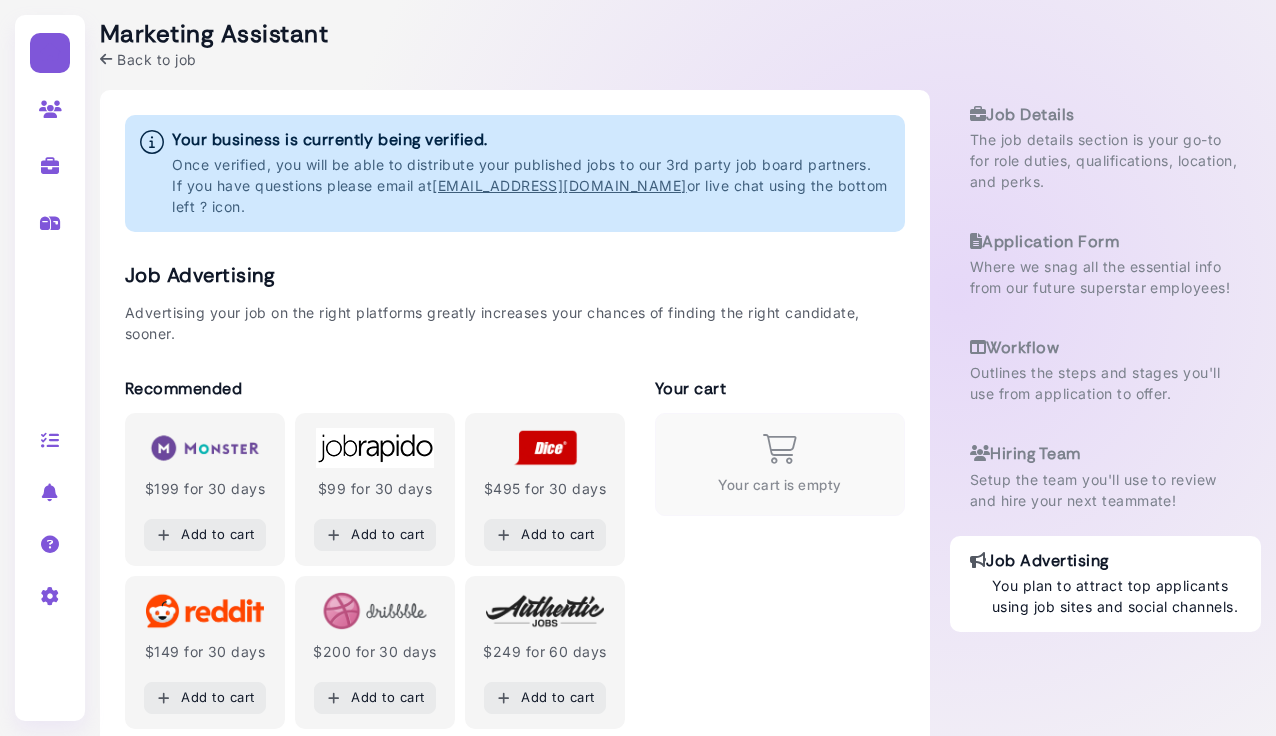 scroll, scrollTop: 0, scrollLeft: 0, axis: both 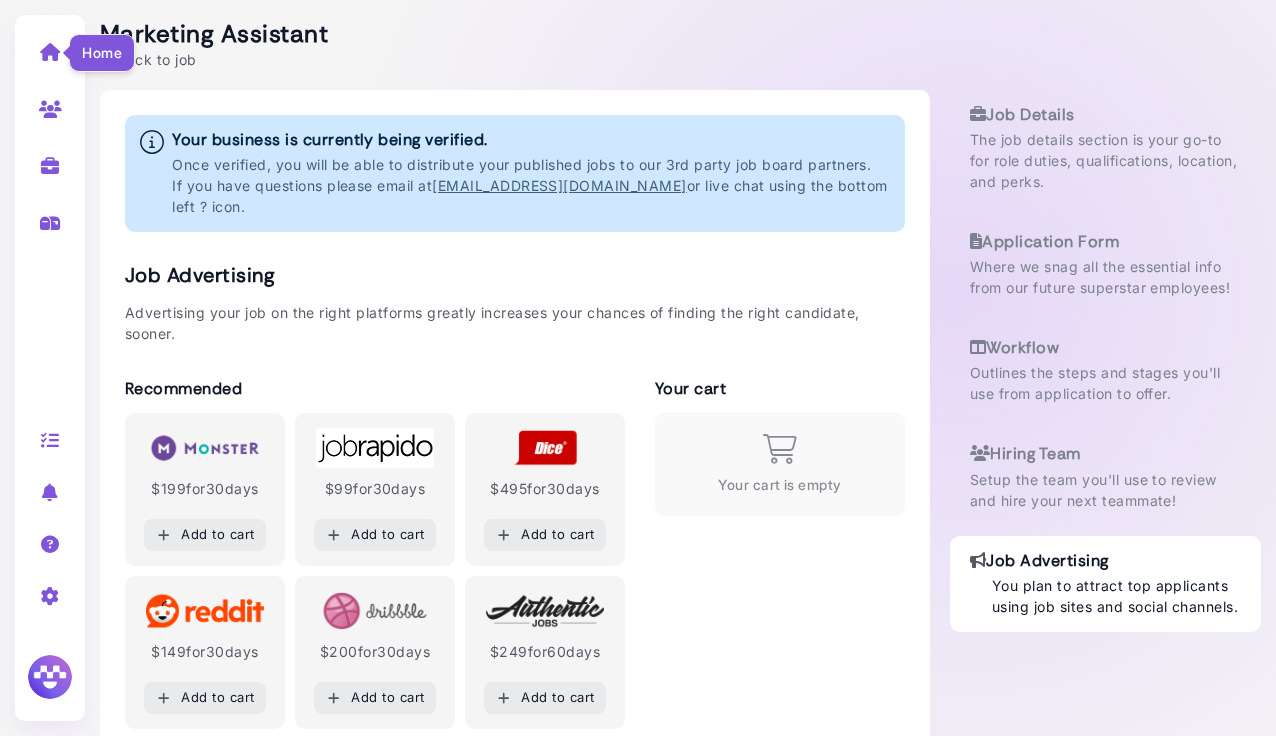 click at bounding box center (50, 52) 